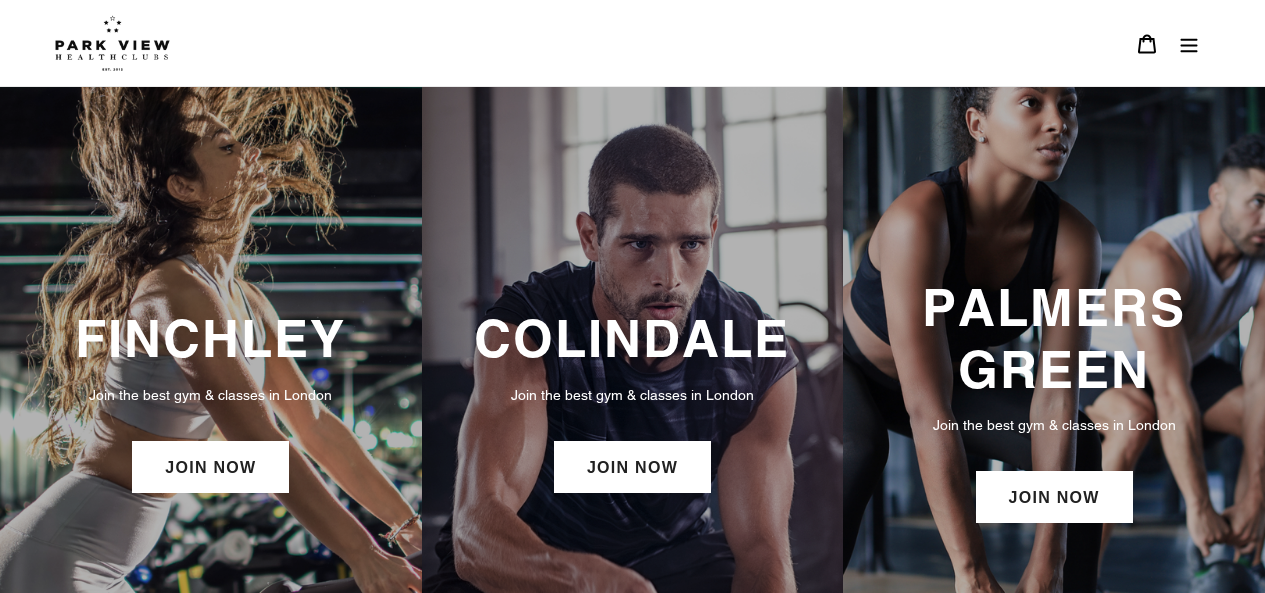 scroll, scrollTop: 0, scrollLeft: 0, axis: both 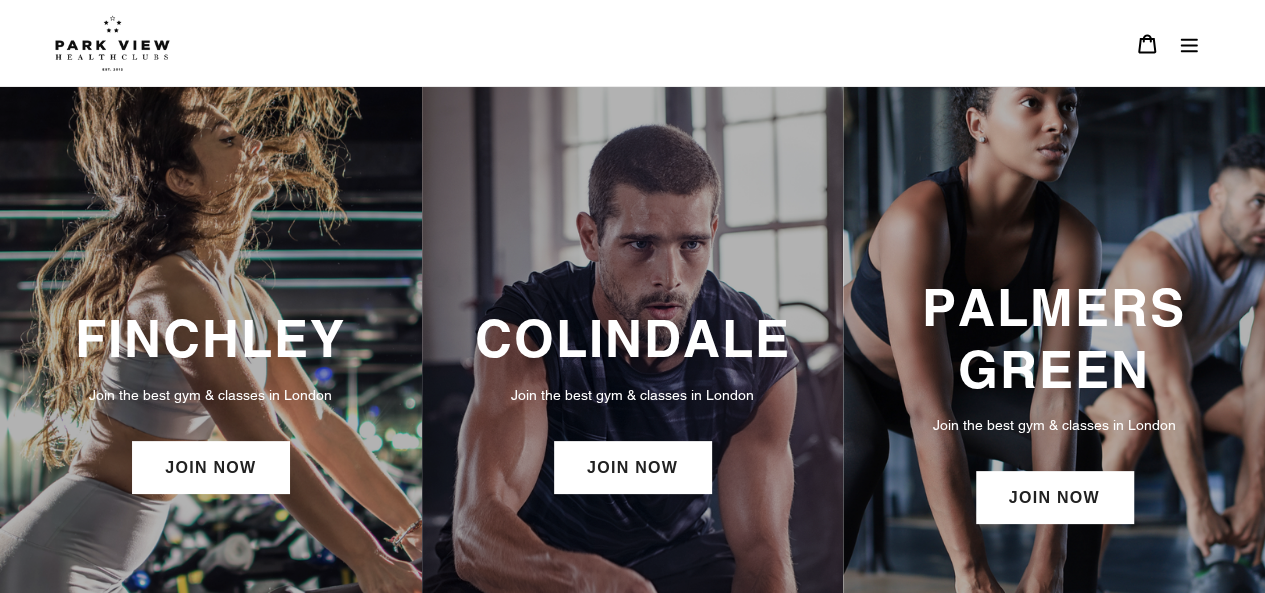 click on "FINCHLEY
Join the best gym & classes in London
JOIN NOW" at bounding box center [211, 403] 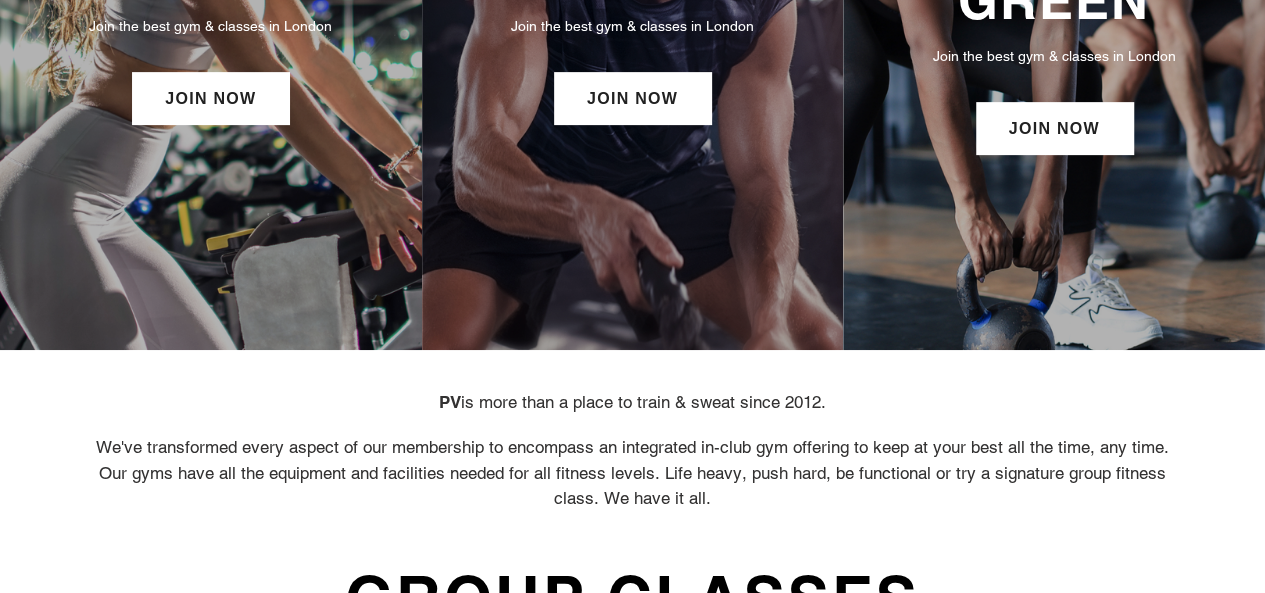 scroll, scrollTop: 0, scrollLeft: 0, axis: both 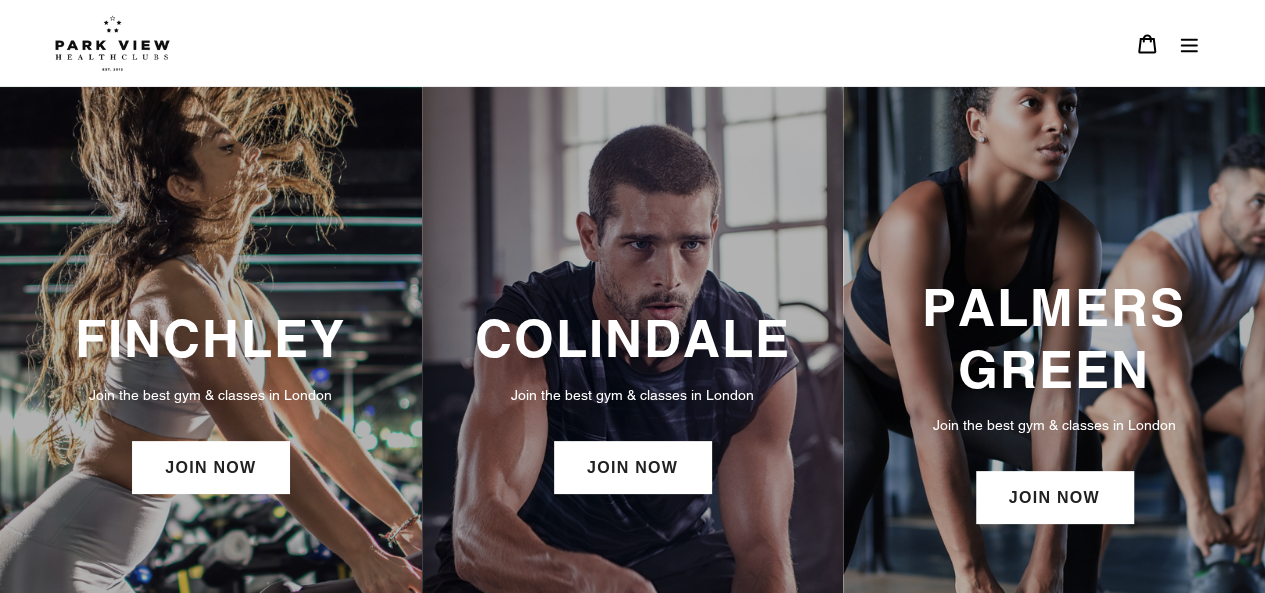 click 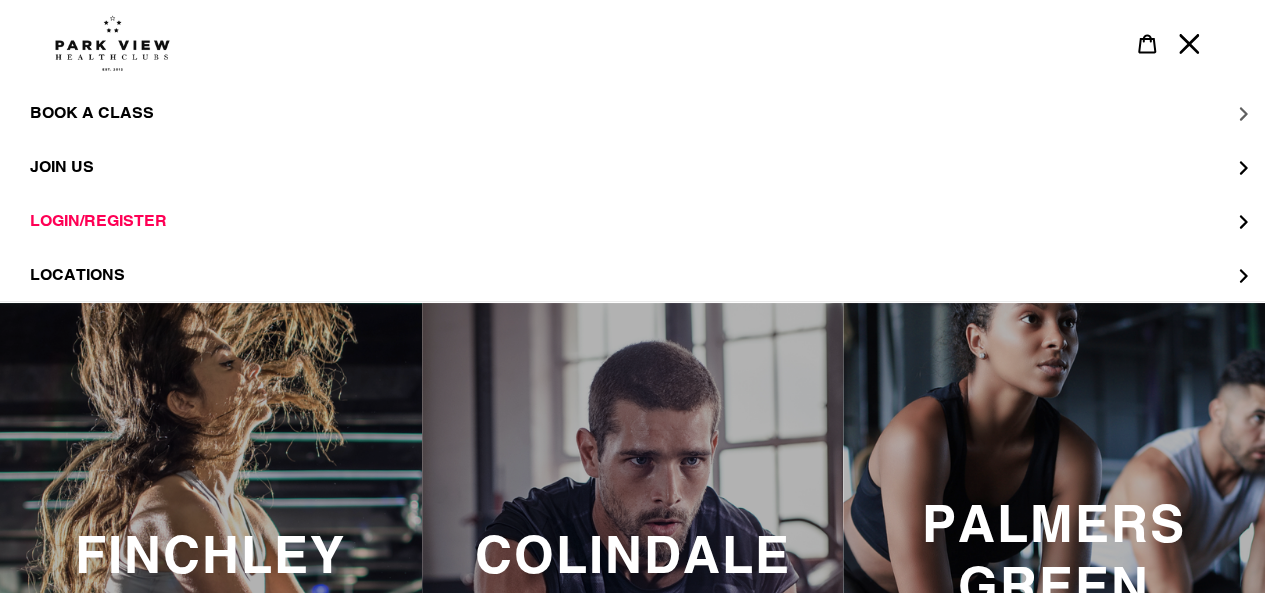 click on "BOOK A CLASS" at bounding box center [632, 113] 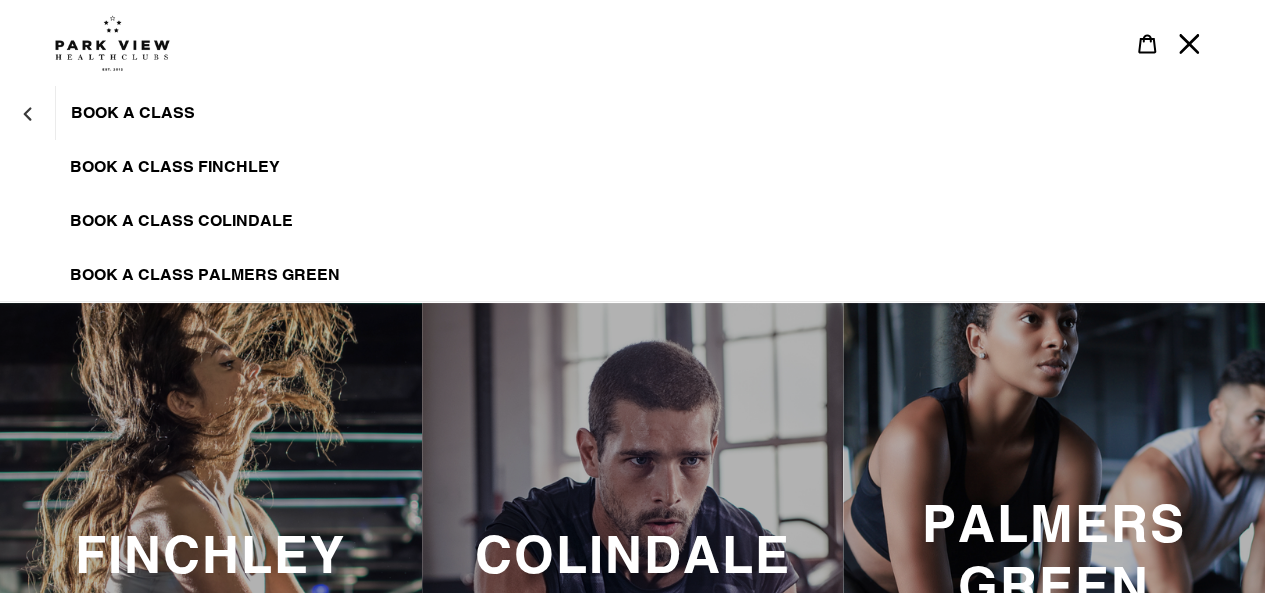click on "BOOK A CLASS FINCHLEY" at bounding box center [632, 167] 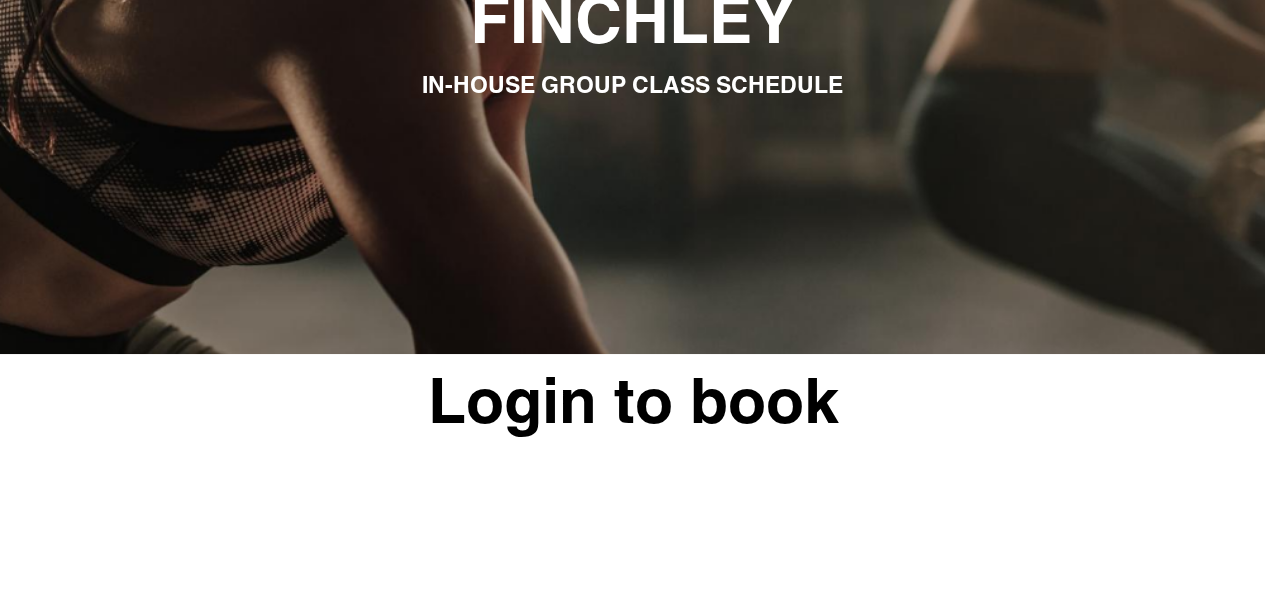 scroll, scrollTop: 0, scrollLeft: 0, axis: both 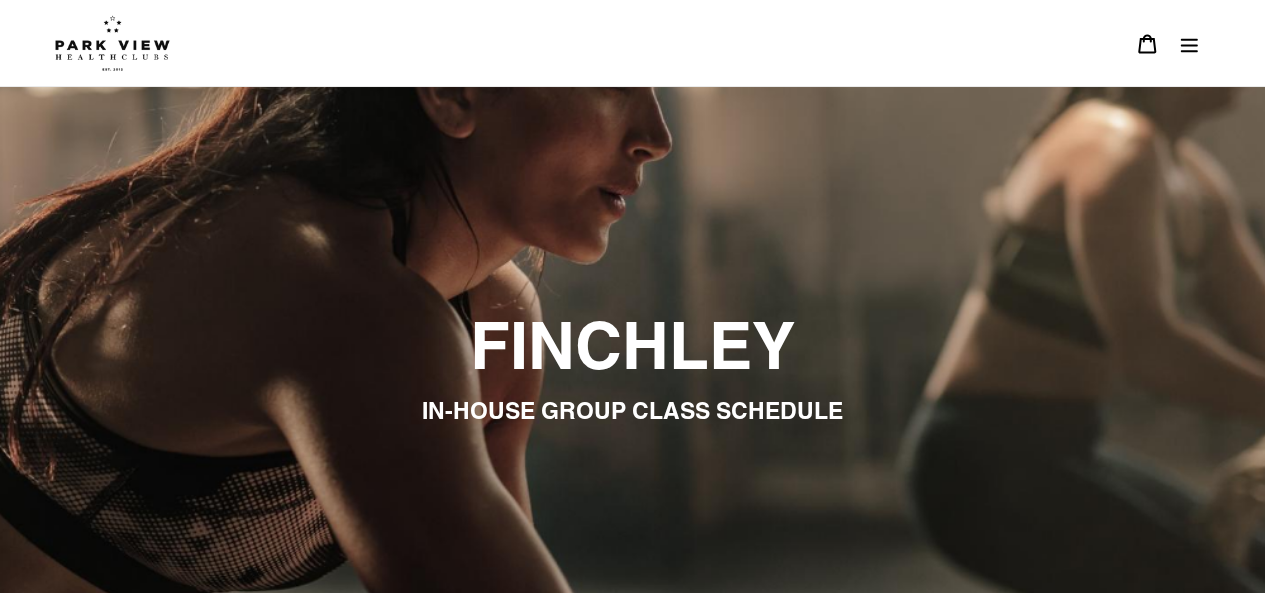 click 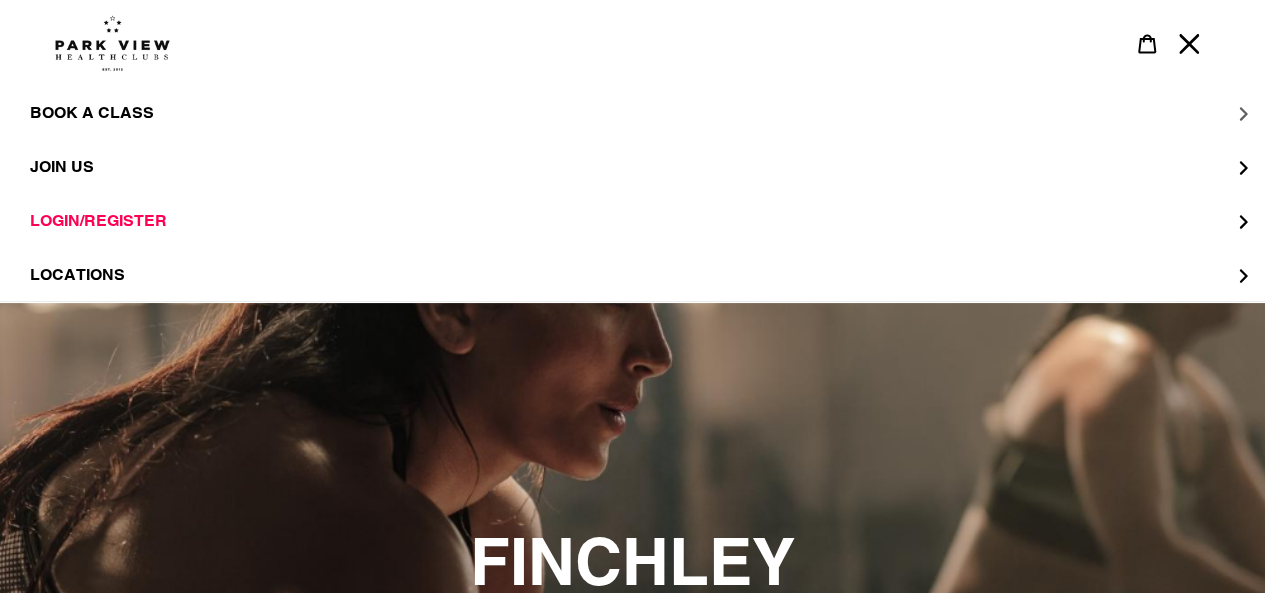 click on "BOOK A CLASS" at bounding box center (632, 113) 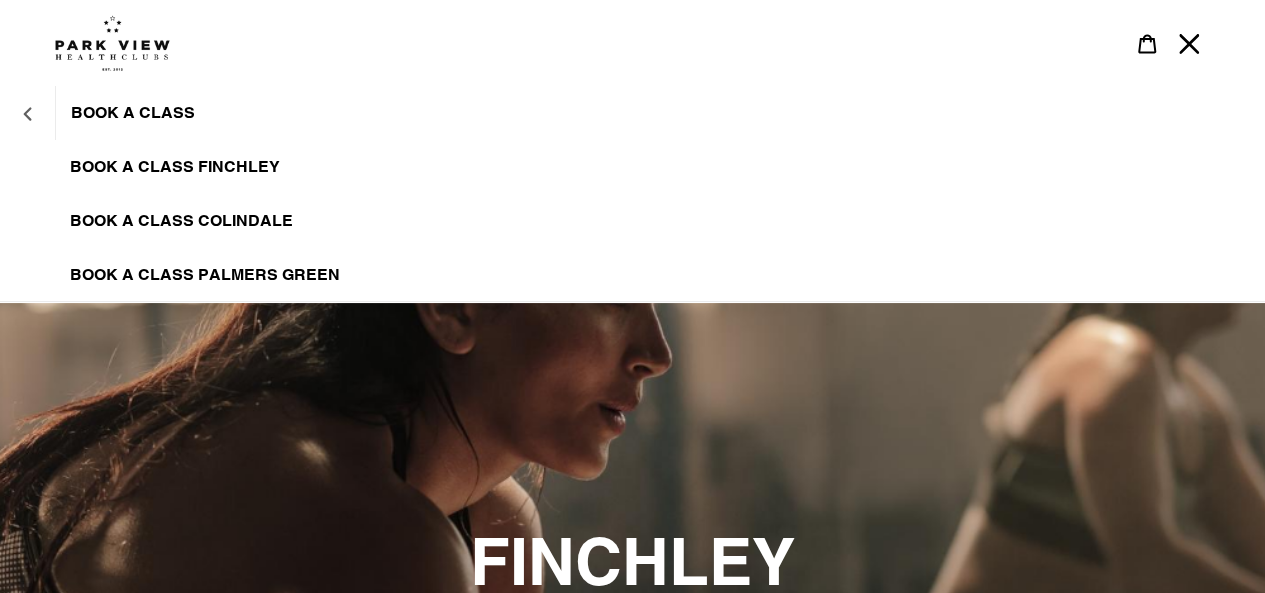 click at bounding box center (27, 113) 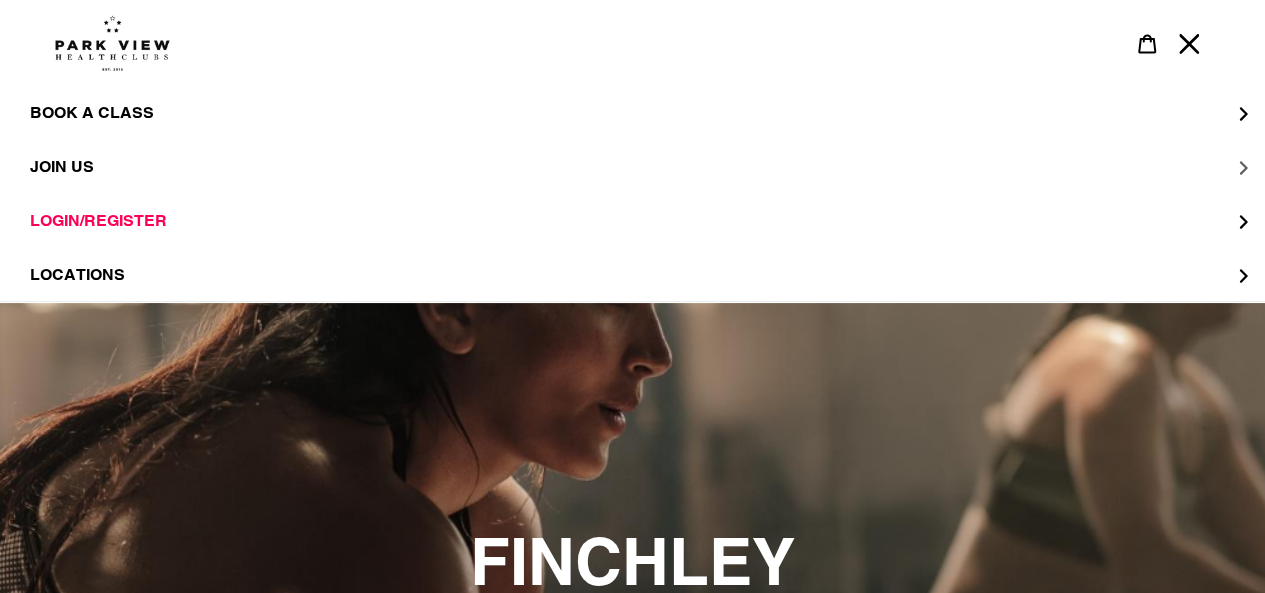 click on "JOIN US" at bounding box center (632, 167) 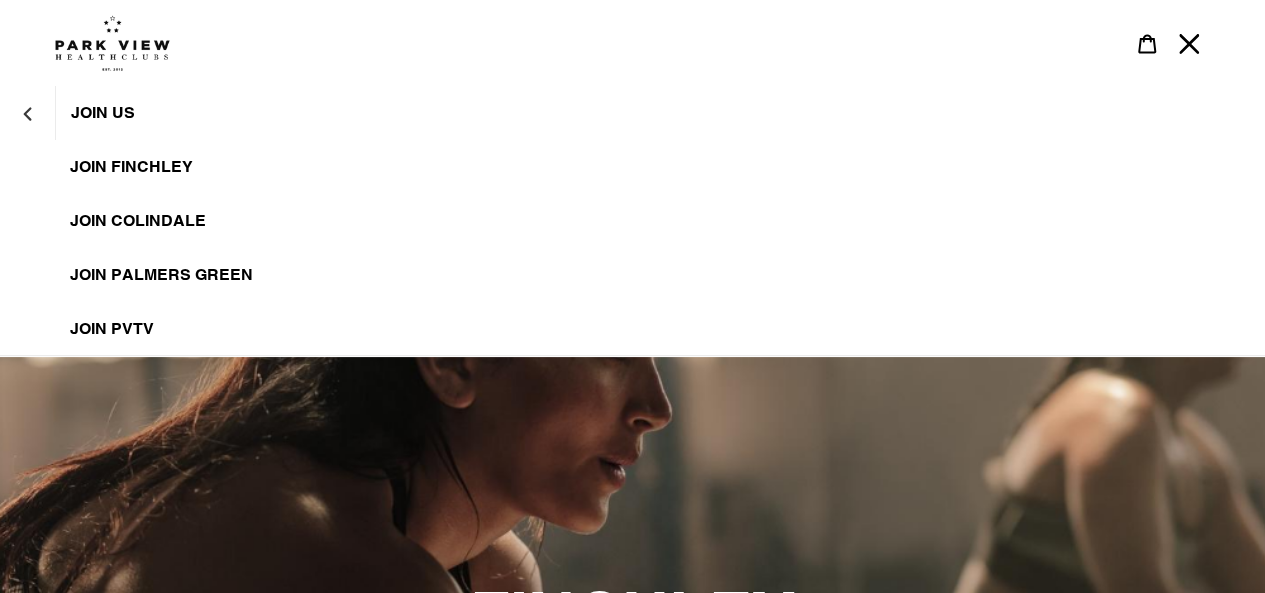click on "JOIN FINCHLEY" at bounding box center [131, 167] 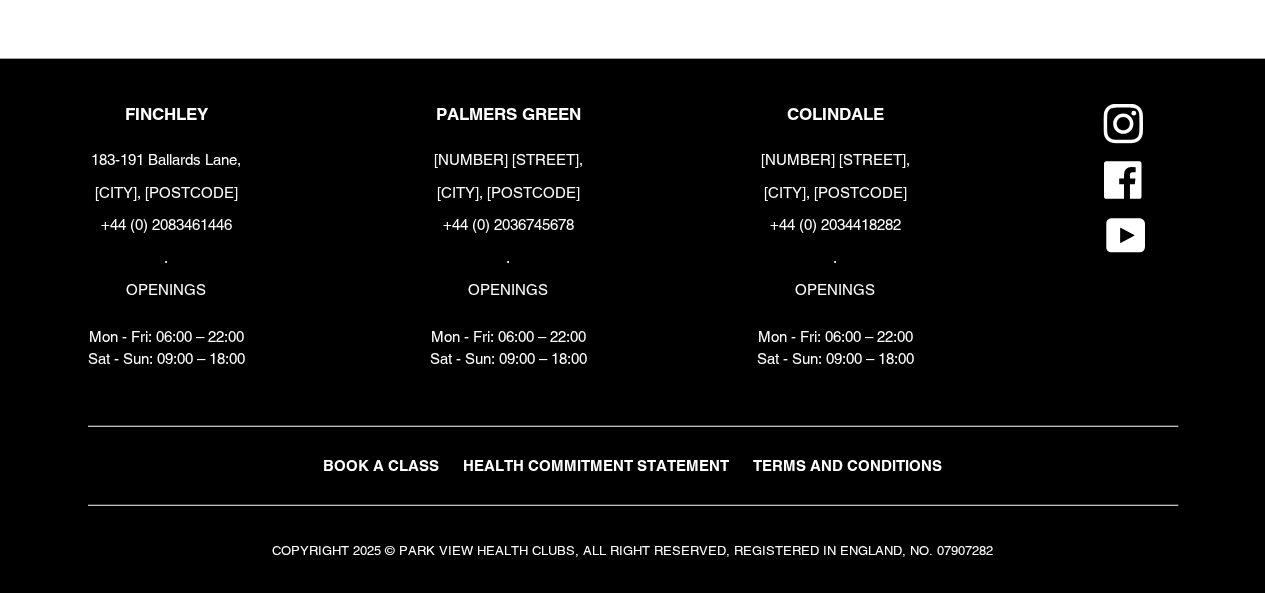 scroll, scrollTop: 2356, scrollLeft: 0, axis: vertical 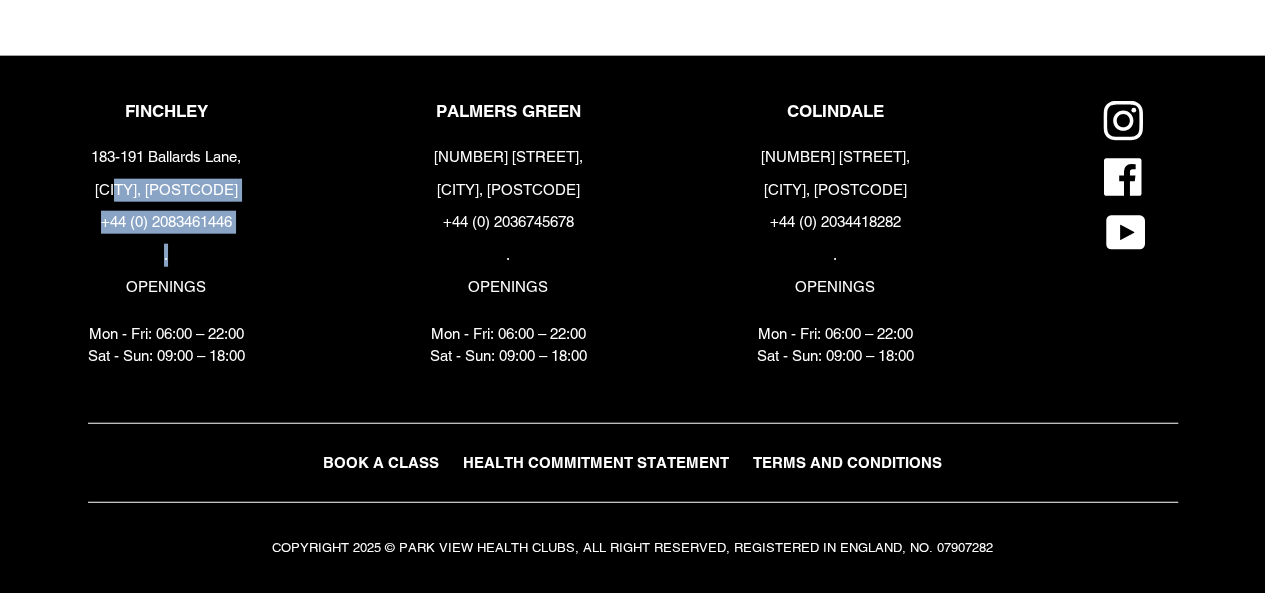 drag, startPoint x: 234, startPoint y: 247, endPoint x: 141, endPoint y: 175, distance: 117.61378 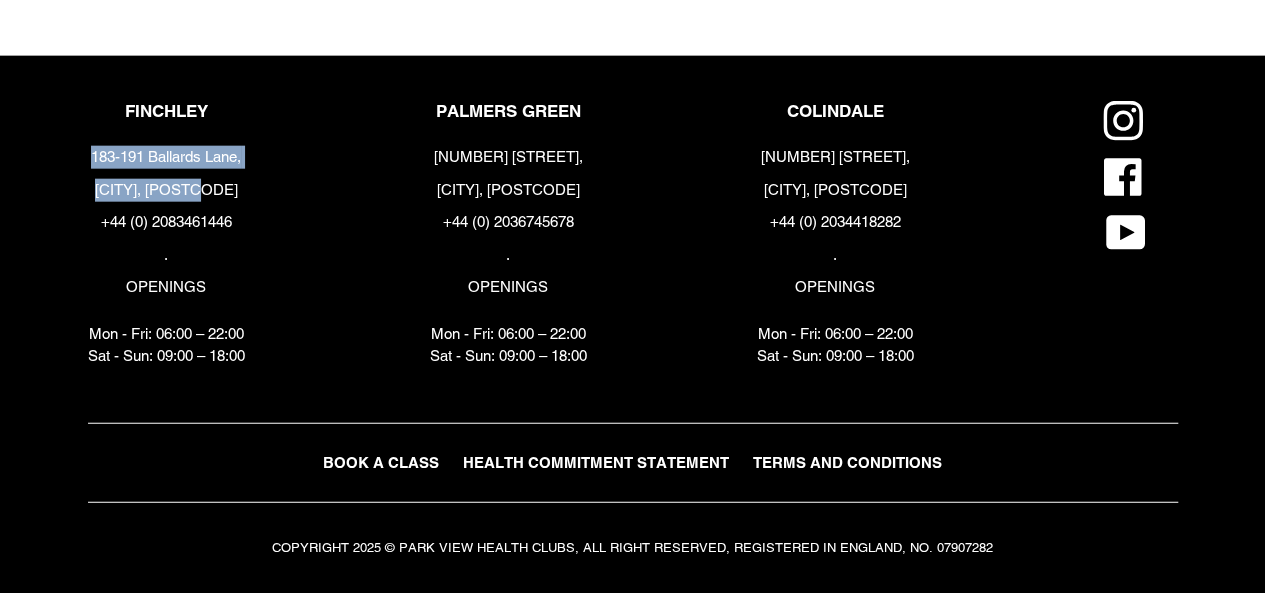 drag, startPoint x: 234, startPoint y: 189, endPoint x: 28, endPoint y: 143, distance: 211.07344 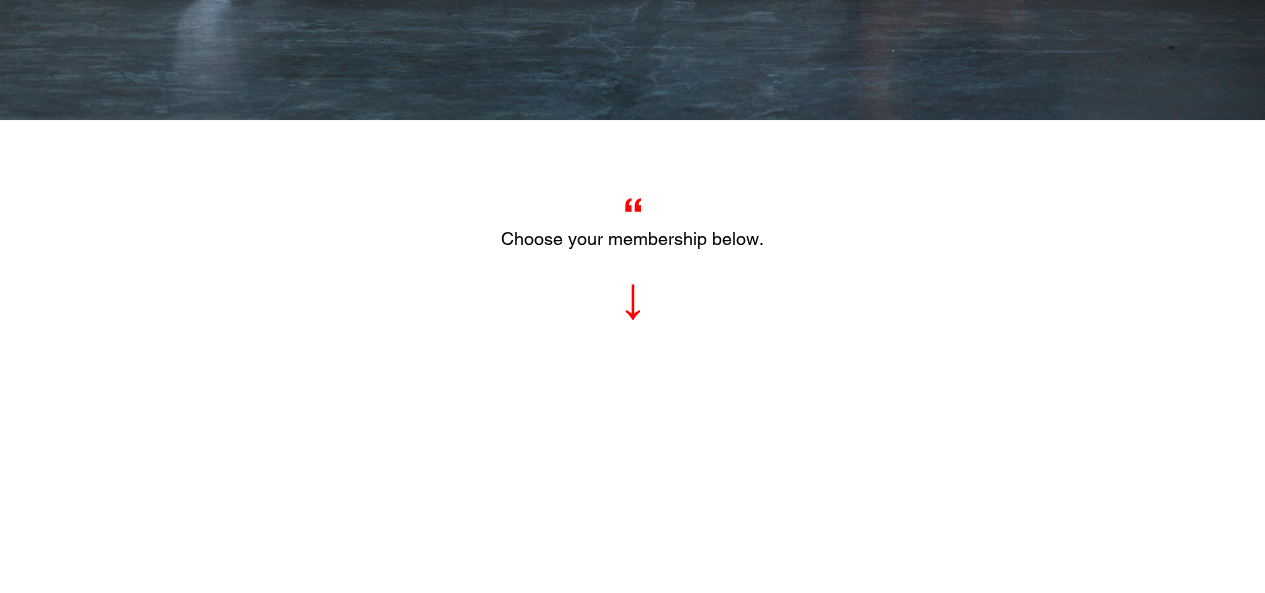 scroll, scrollTop: 0, scrollLeft: 0, axis: both 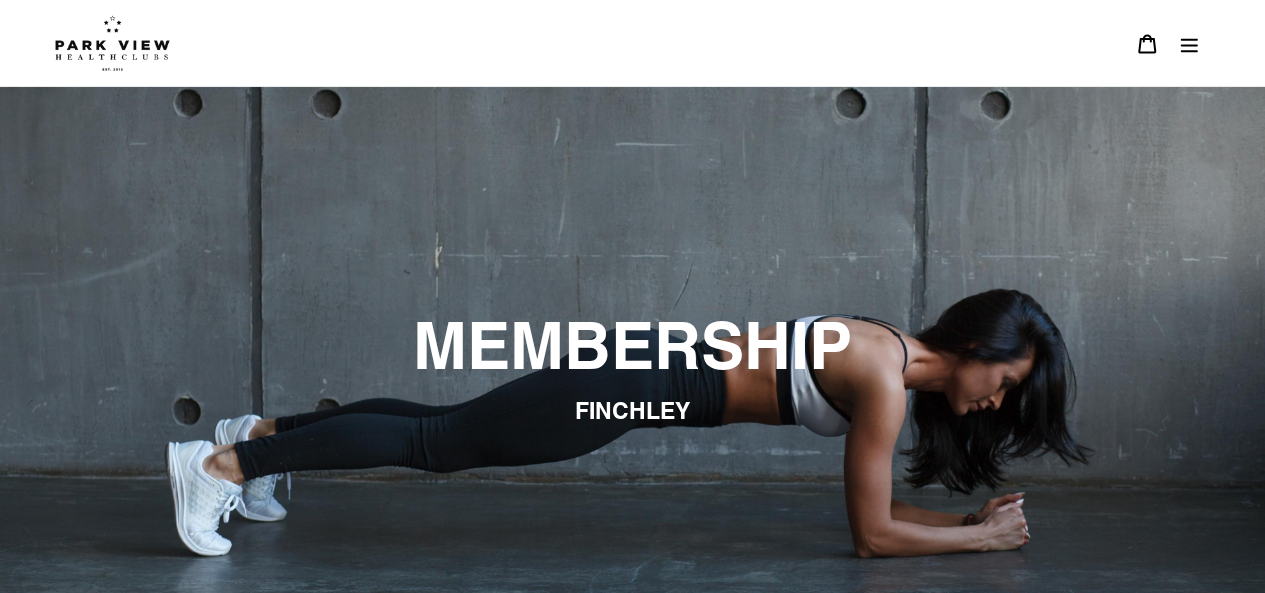 click 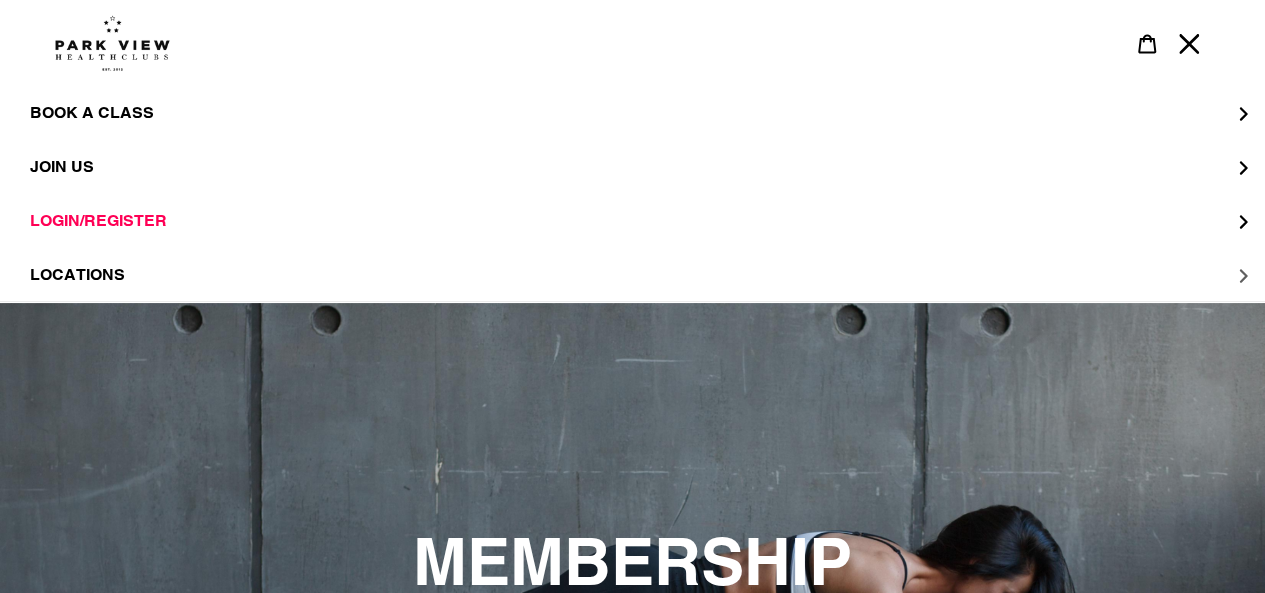 click on "LOCATIONS" at bounding box center (632, 275) 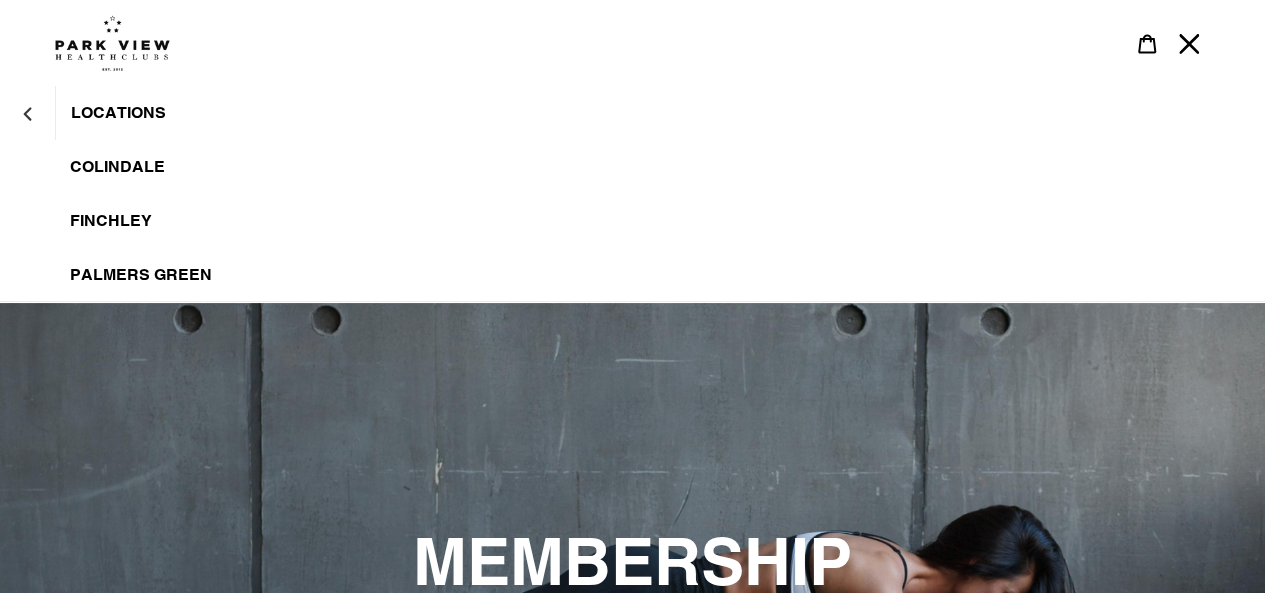 click on "Finchley" at bounding box center [111, 221] 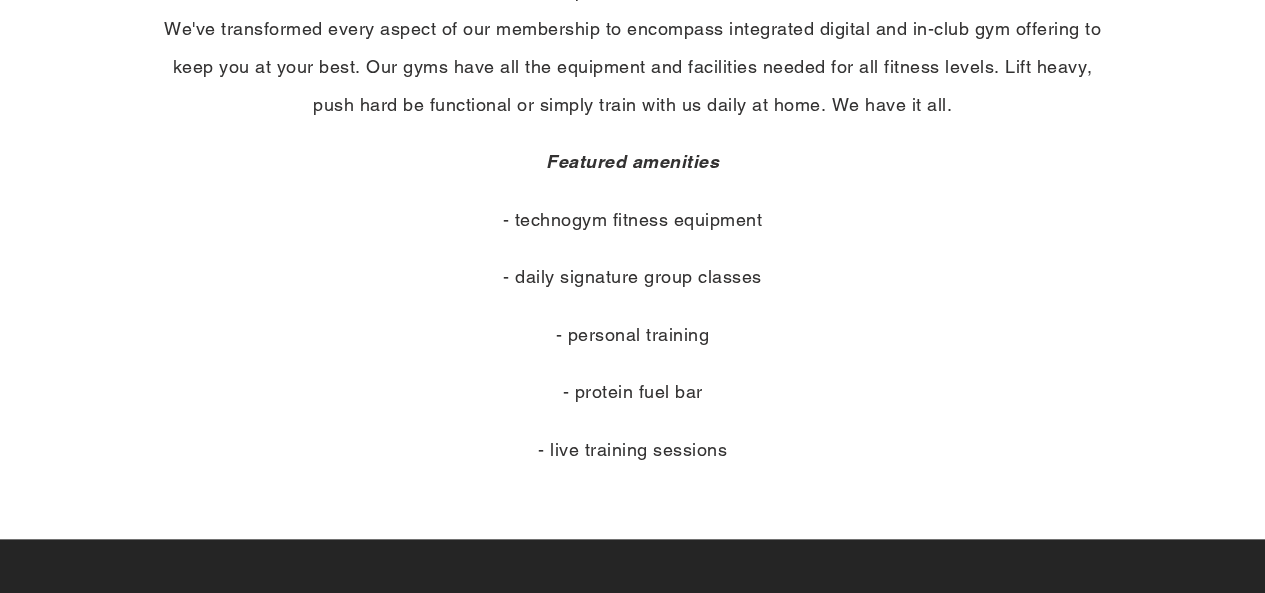 scroll, scrollTop: 0, scrollLeft: 0, axis: both 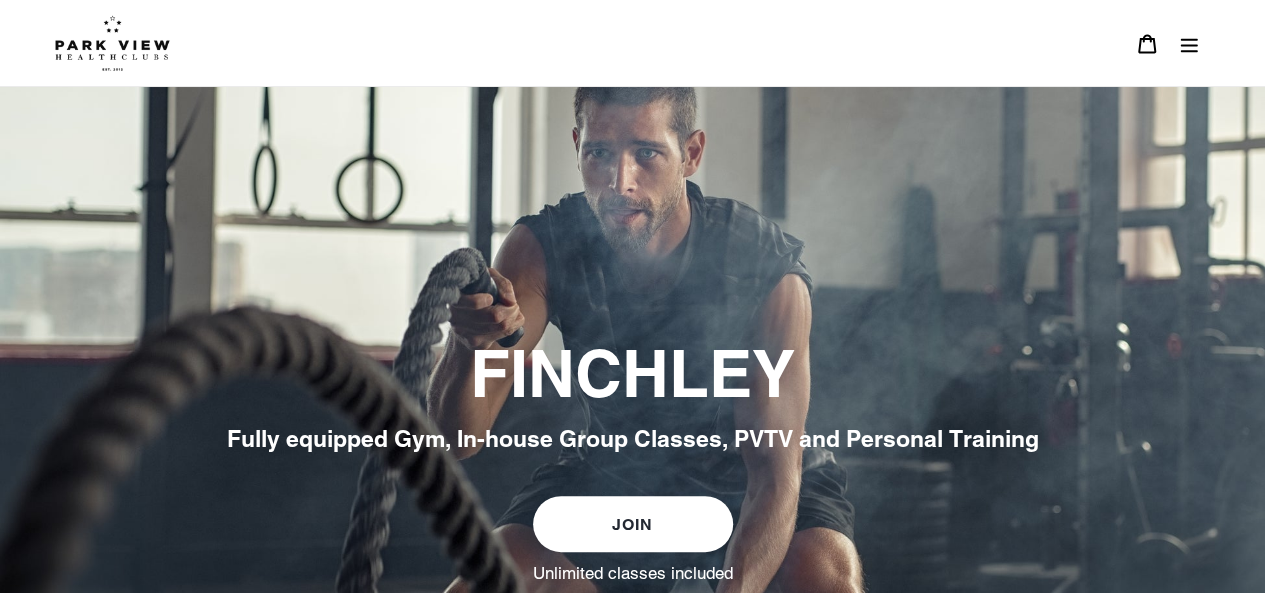 click at bounding box center (1189, 43) 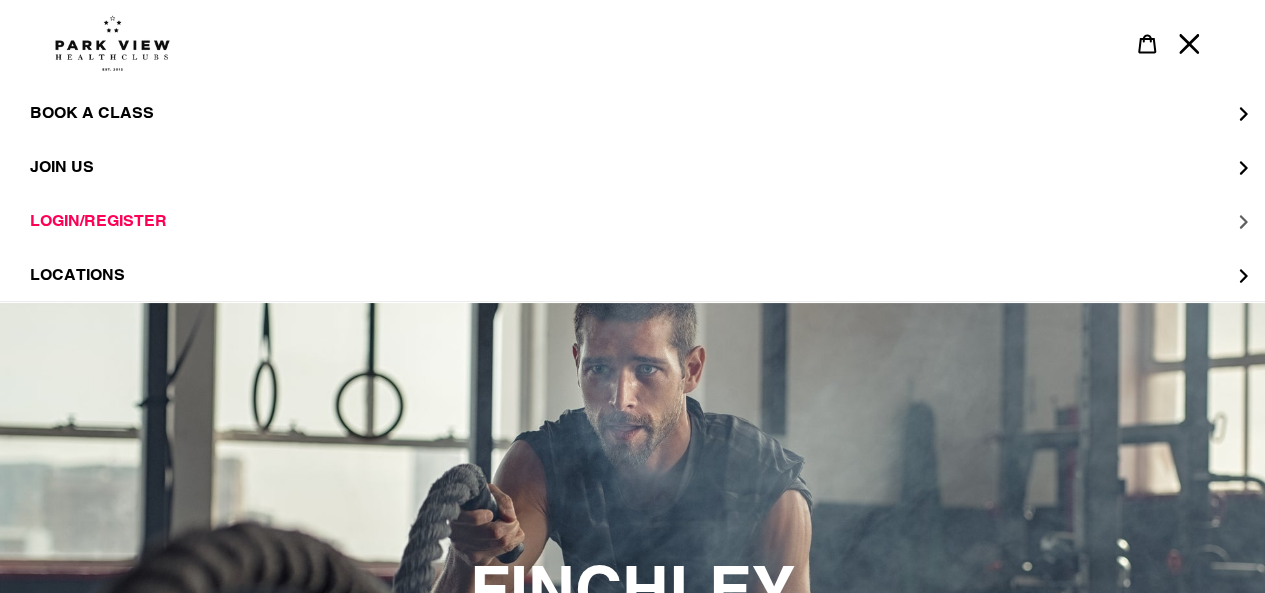 click on "LOGIN/REGISTER" at bounding box center [632, 221] 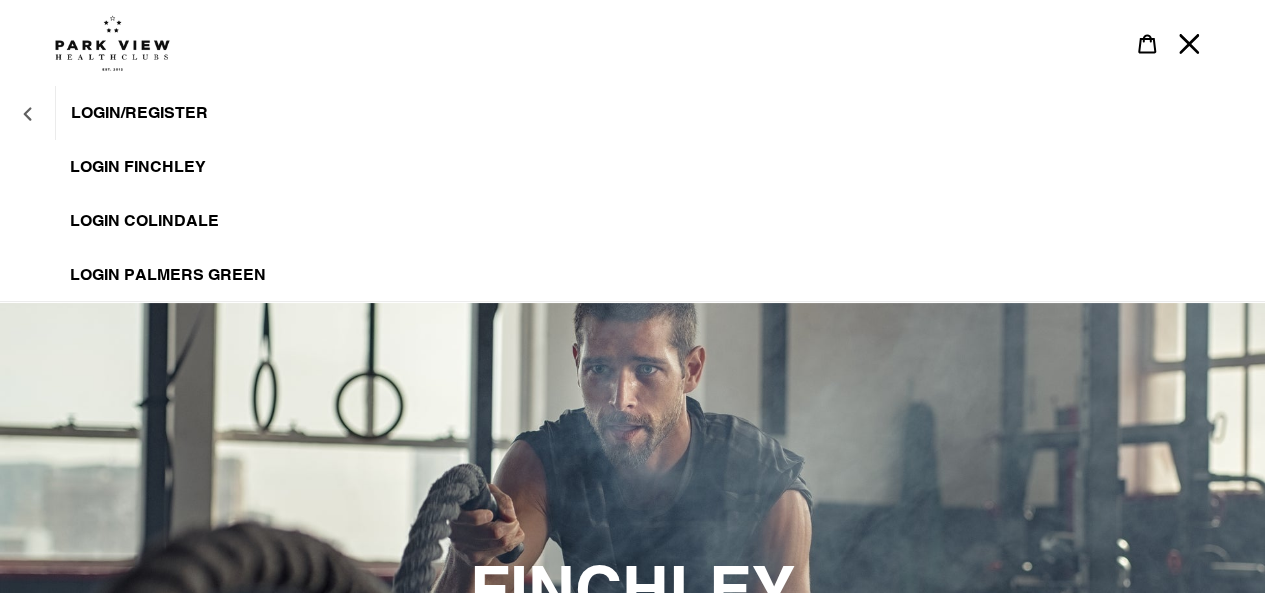 click 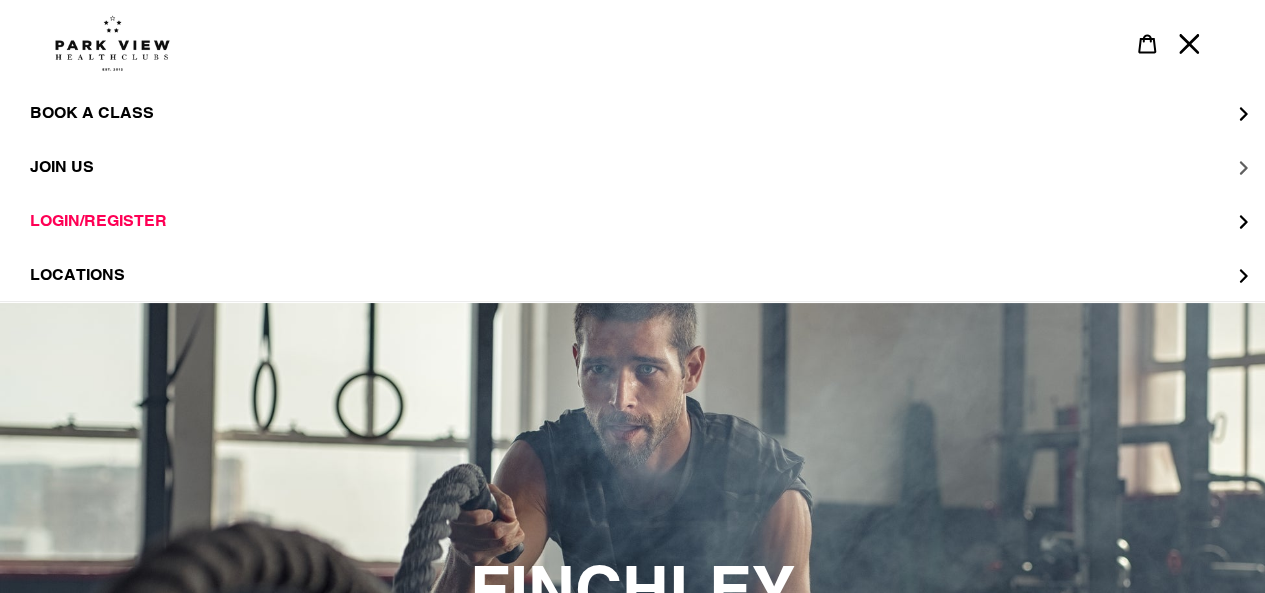 click on "JOIN US" at bounding box center [62, 167] 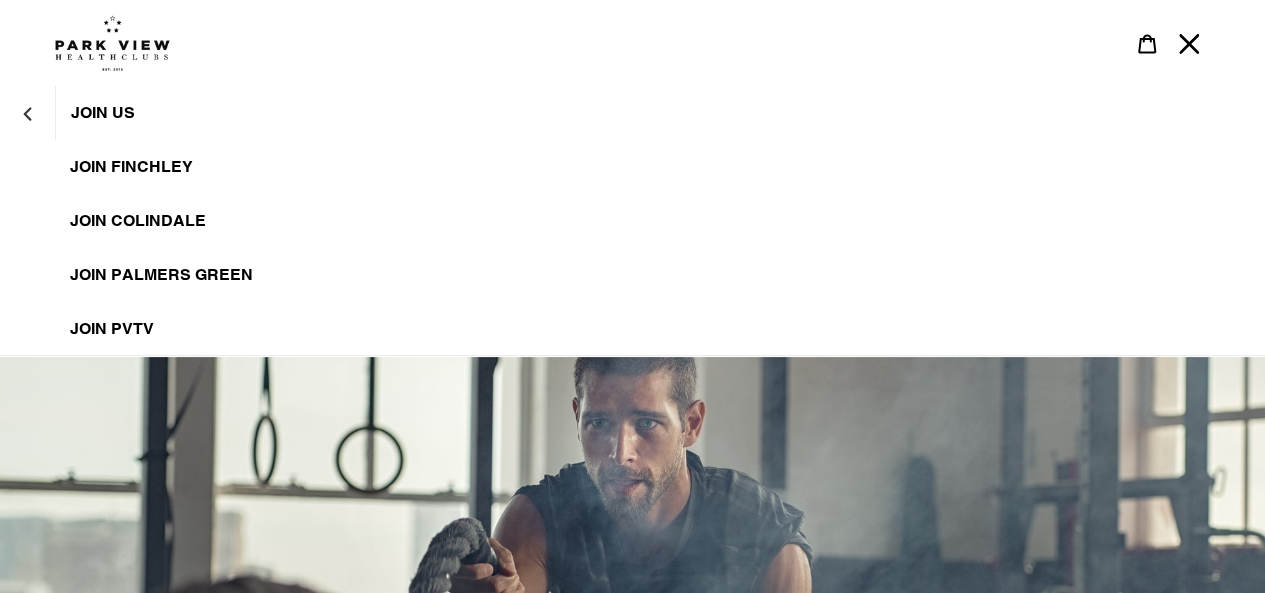 click on "JOIN FINCHLEY" at bounding box center (632, 167) 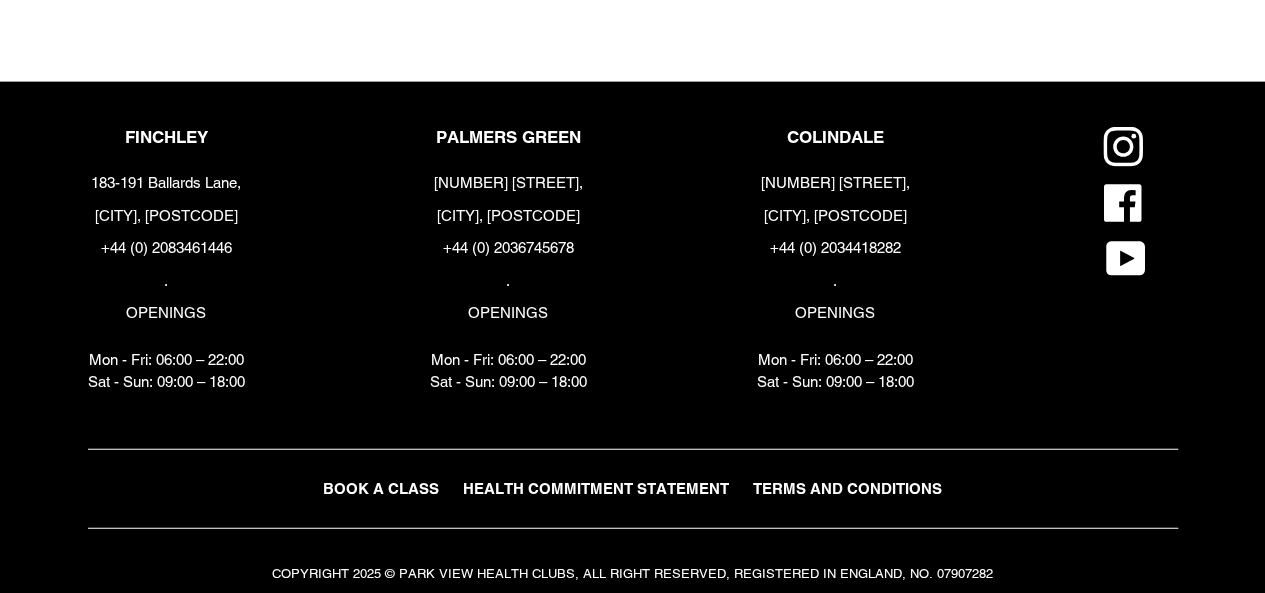 scroll, scrollTop: 2356, scrollLeft: 0, axis: vertical 